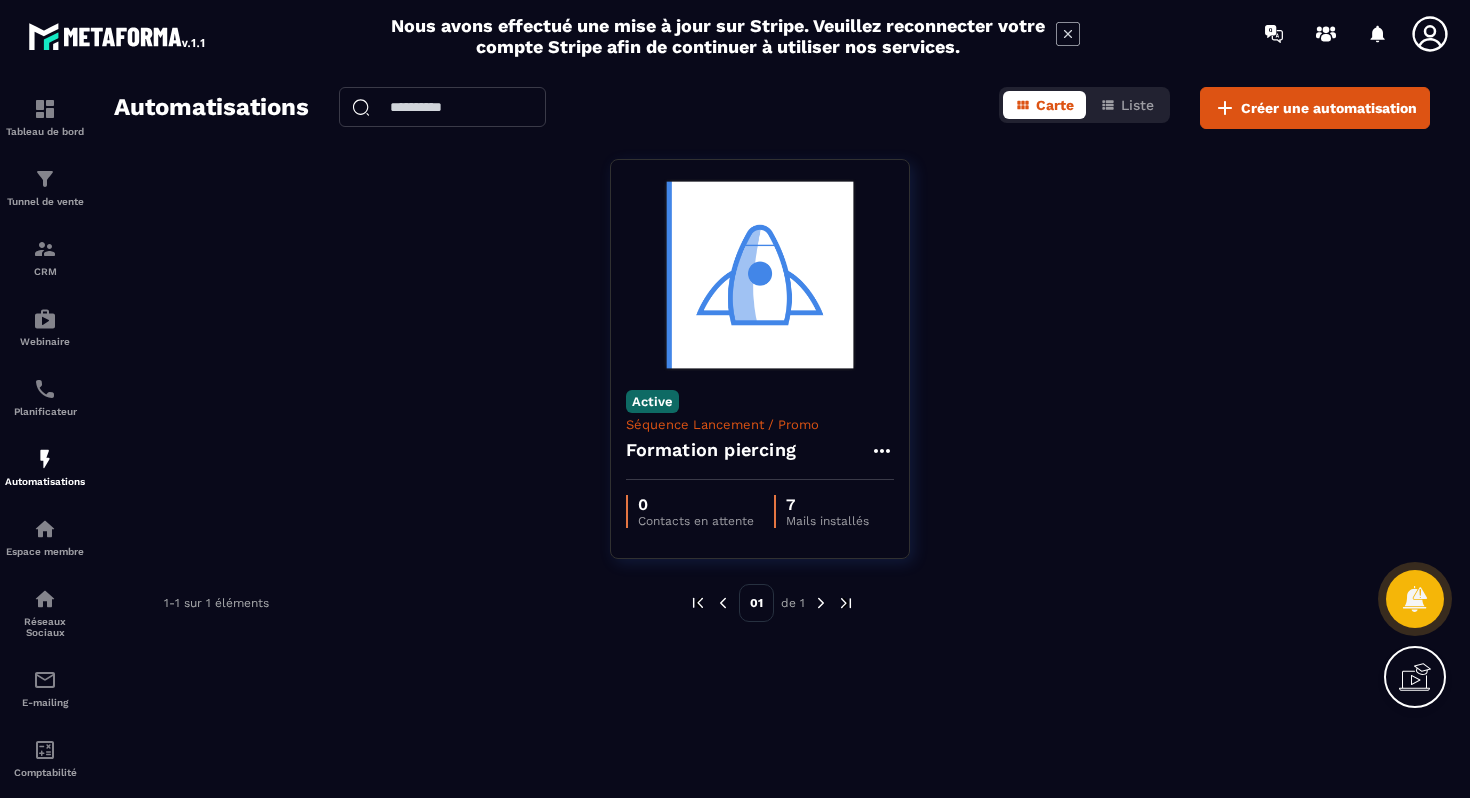 scroll, scrollTop: 0, scrollLeft: 0, axis: both 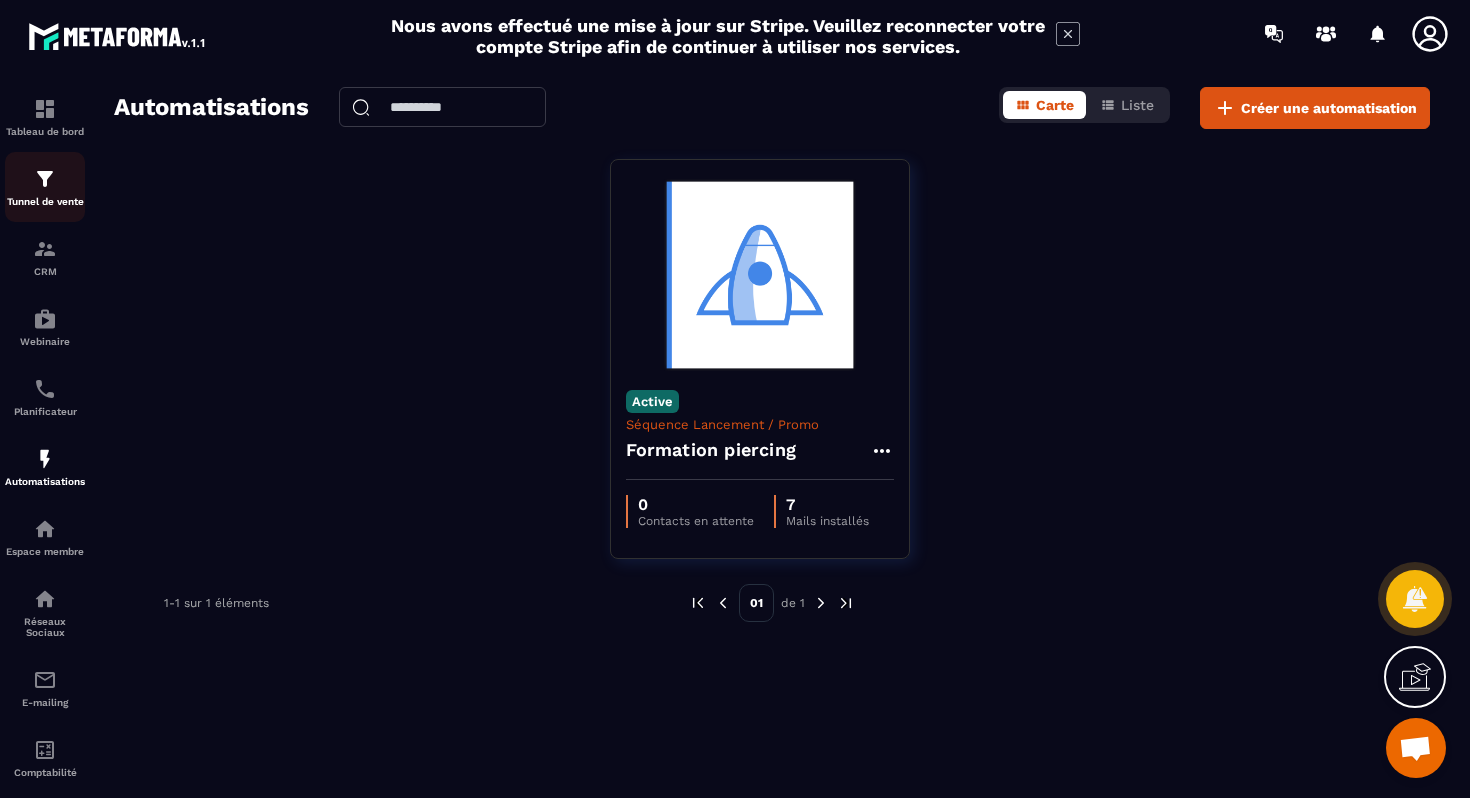 click on "Tunnel de vente" at bounding box center (45, 187) 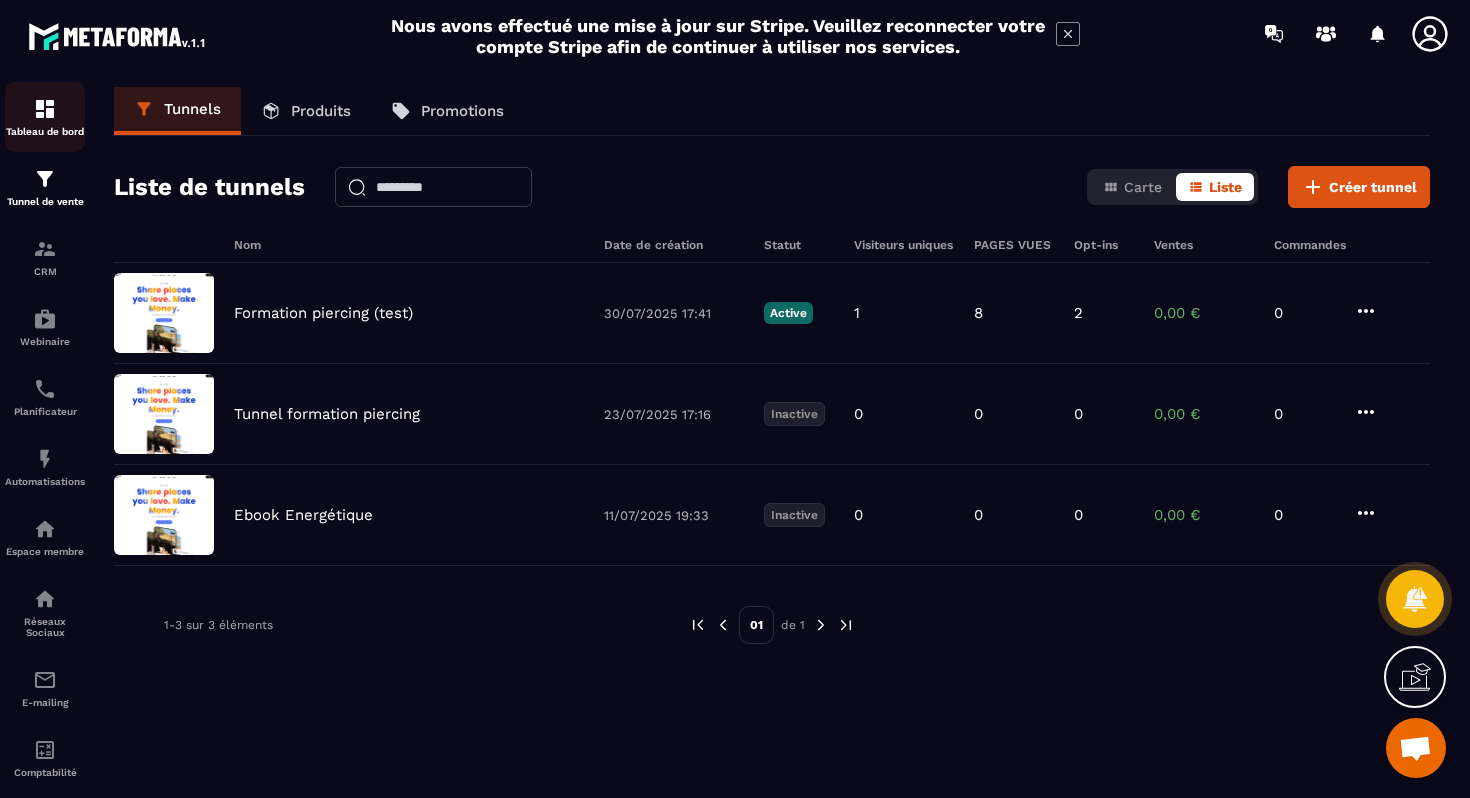 click on "Tableau de bord" at bounding box center [45, 131] 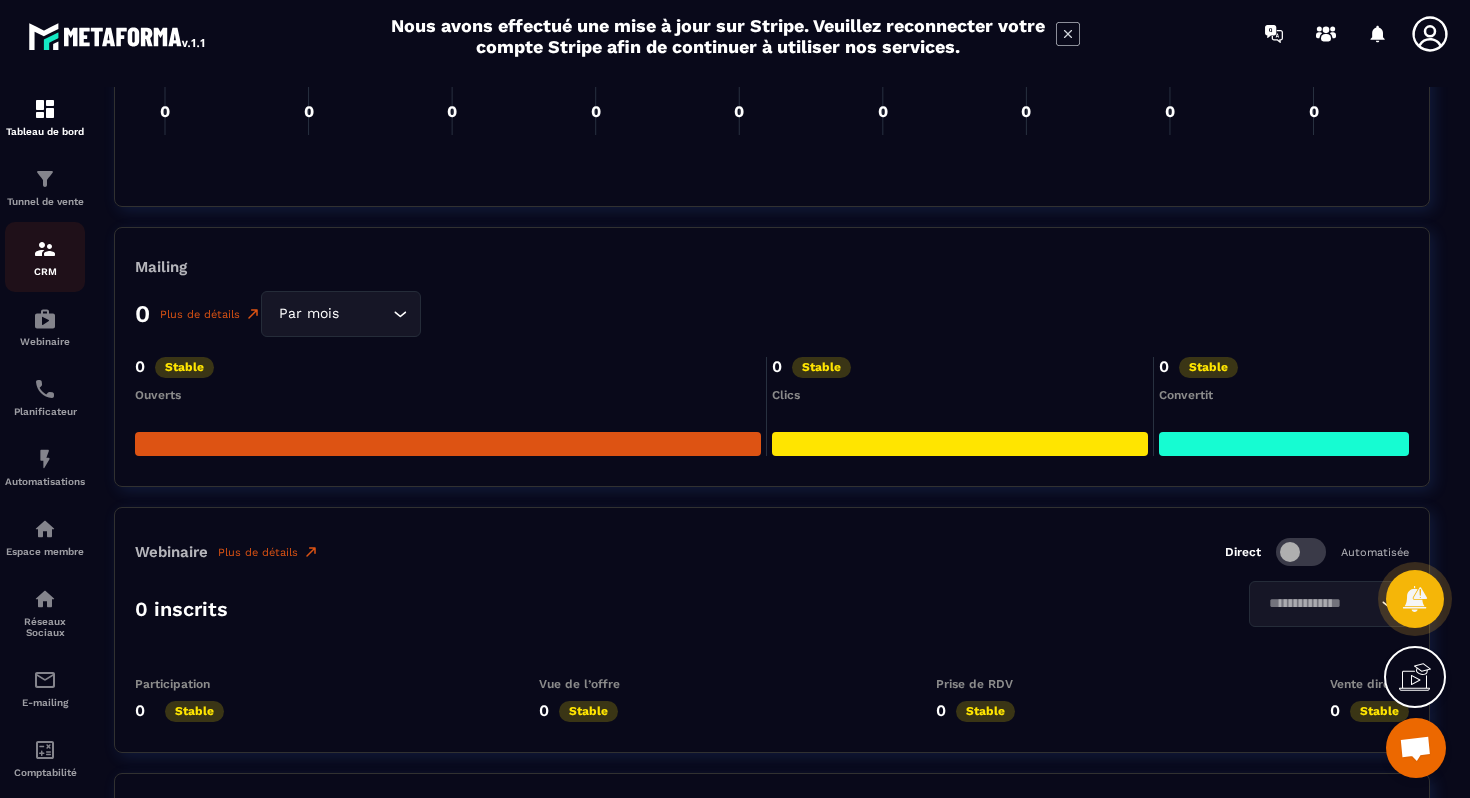 scroll, scrollTop: 3214, scrollLeft: 0, axis: vertical 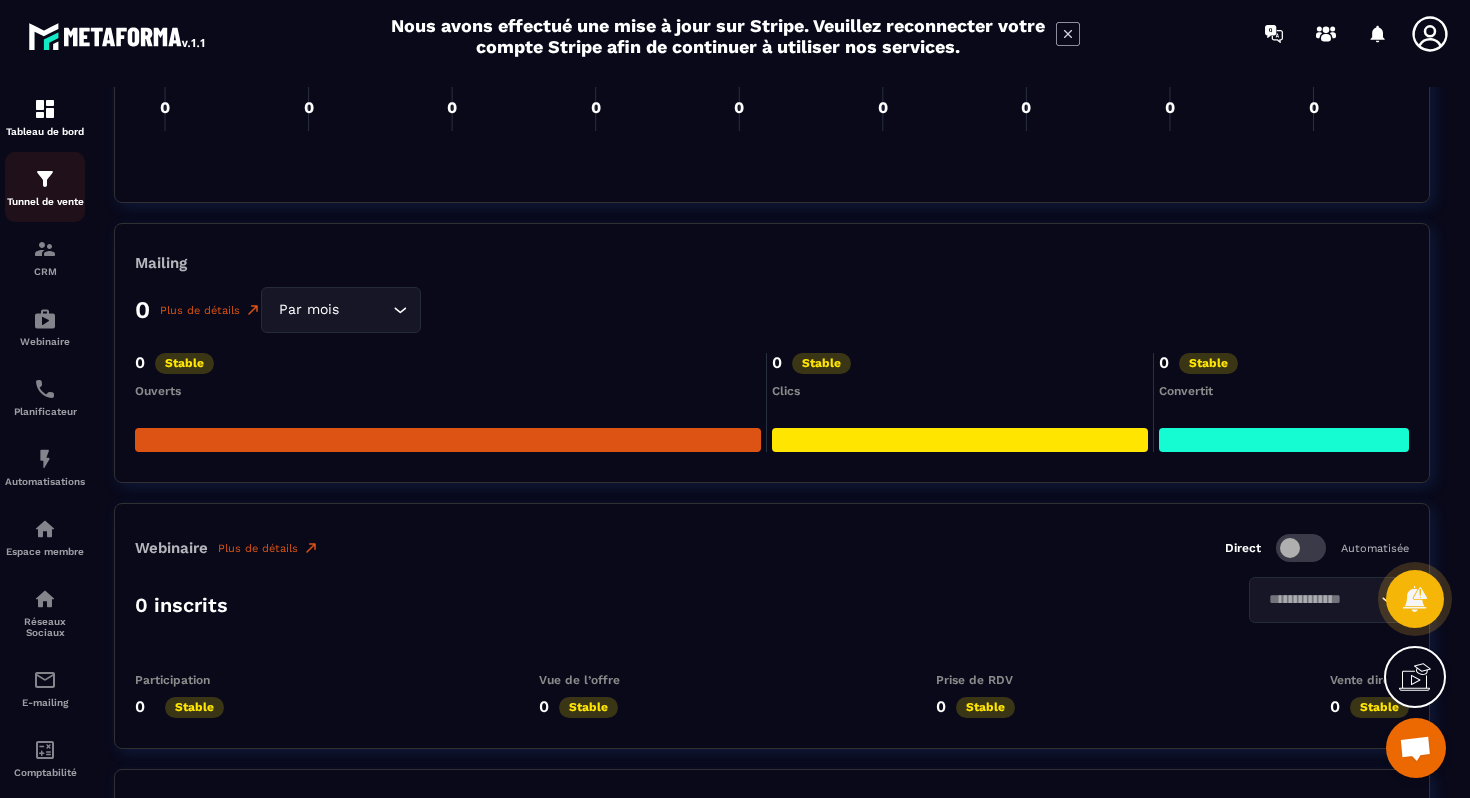 click on "Tunnel de vente" at bounding box center [45, 201] 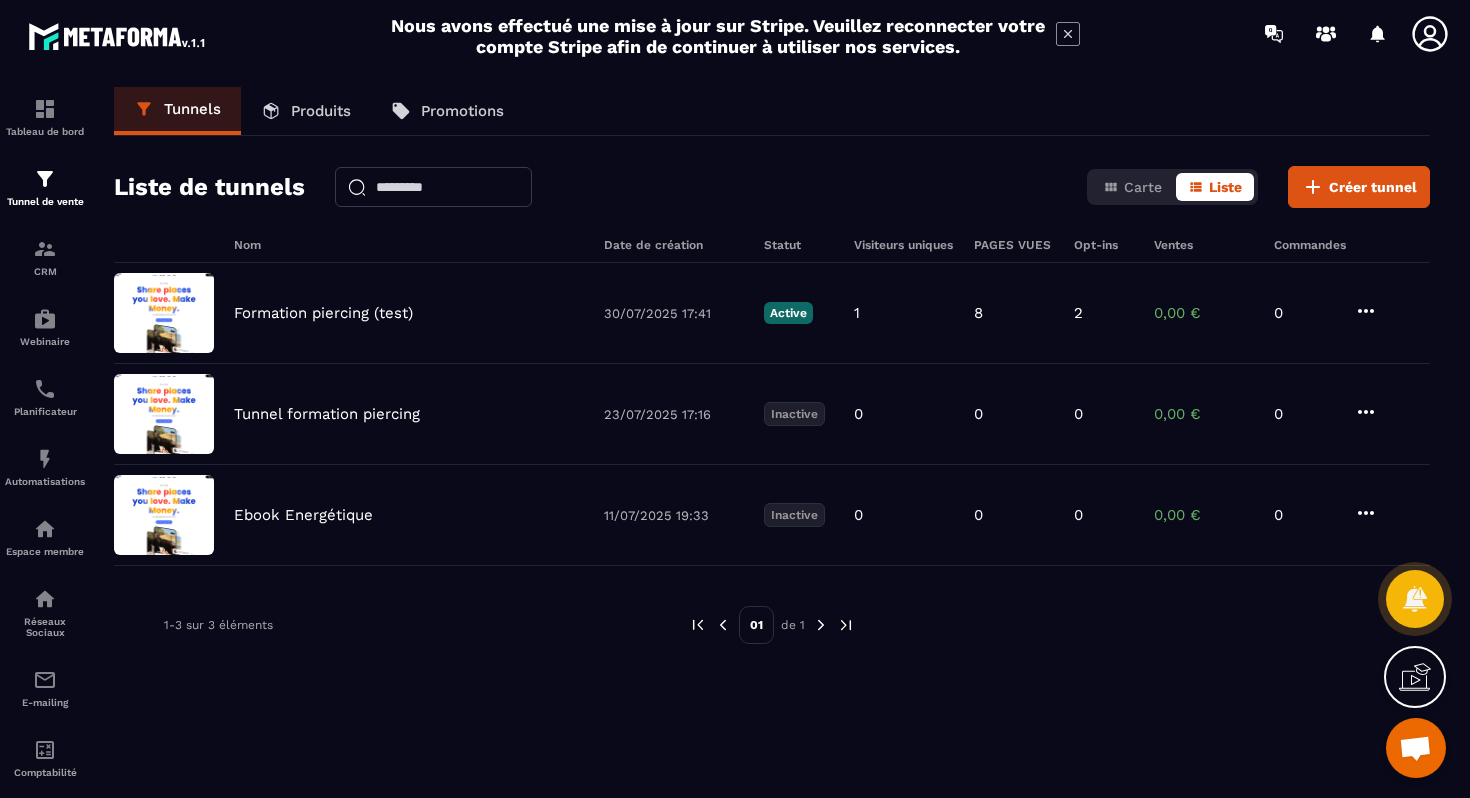 click on "Produits" at bounding box center [321, 111] 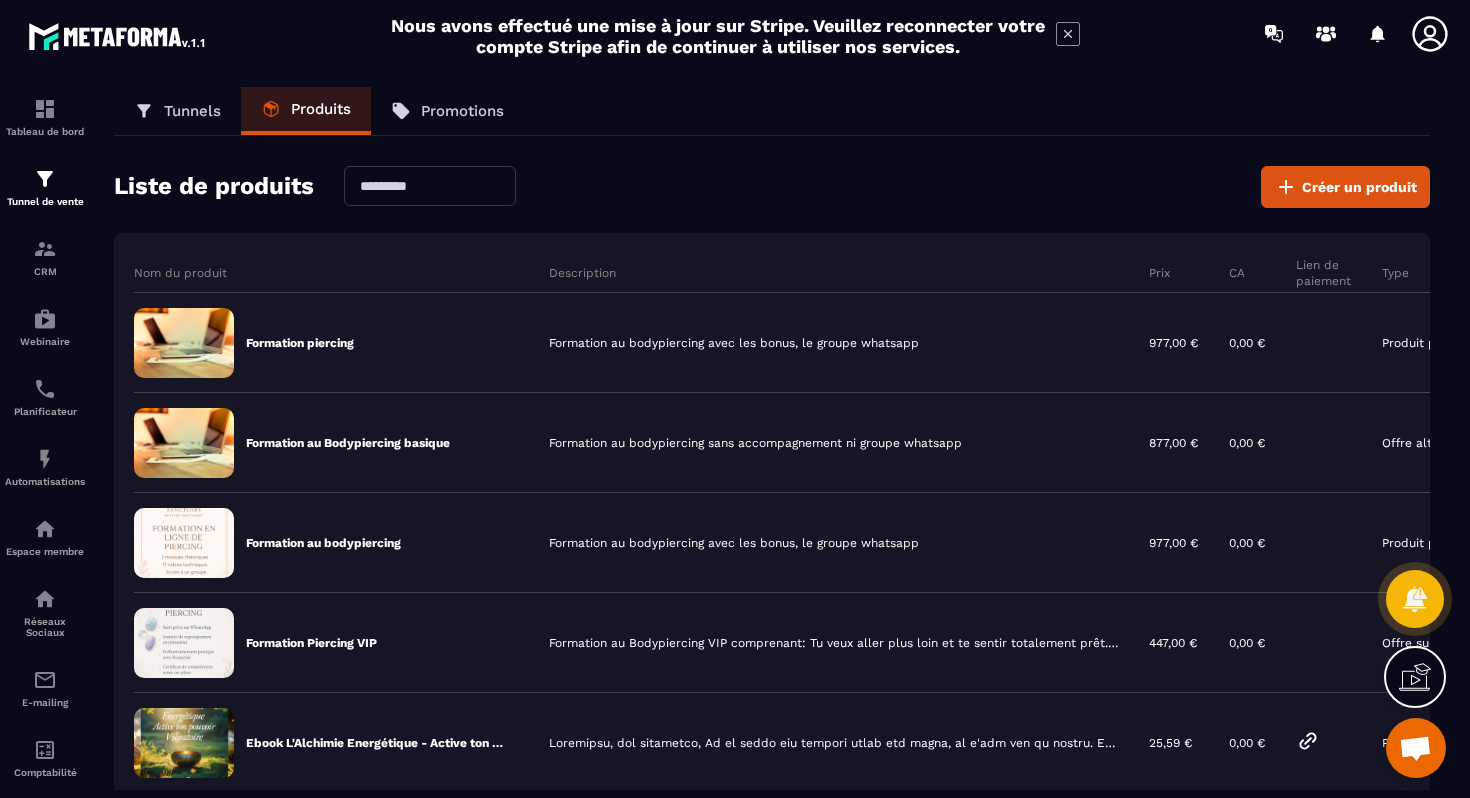click on "Promotions" at bounding box center (462, 111) 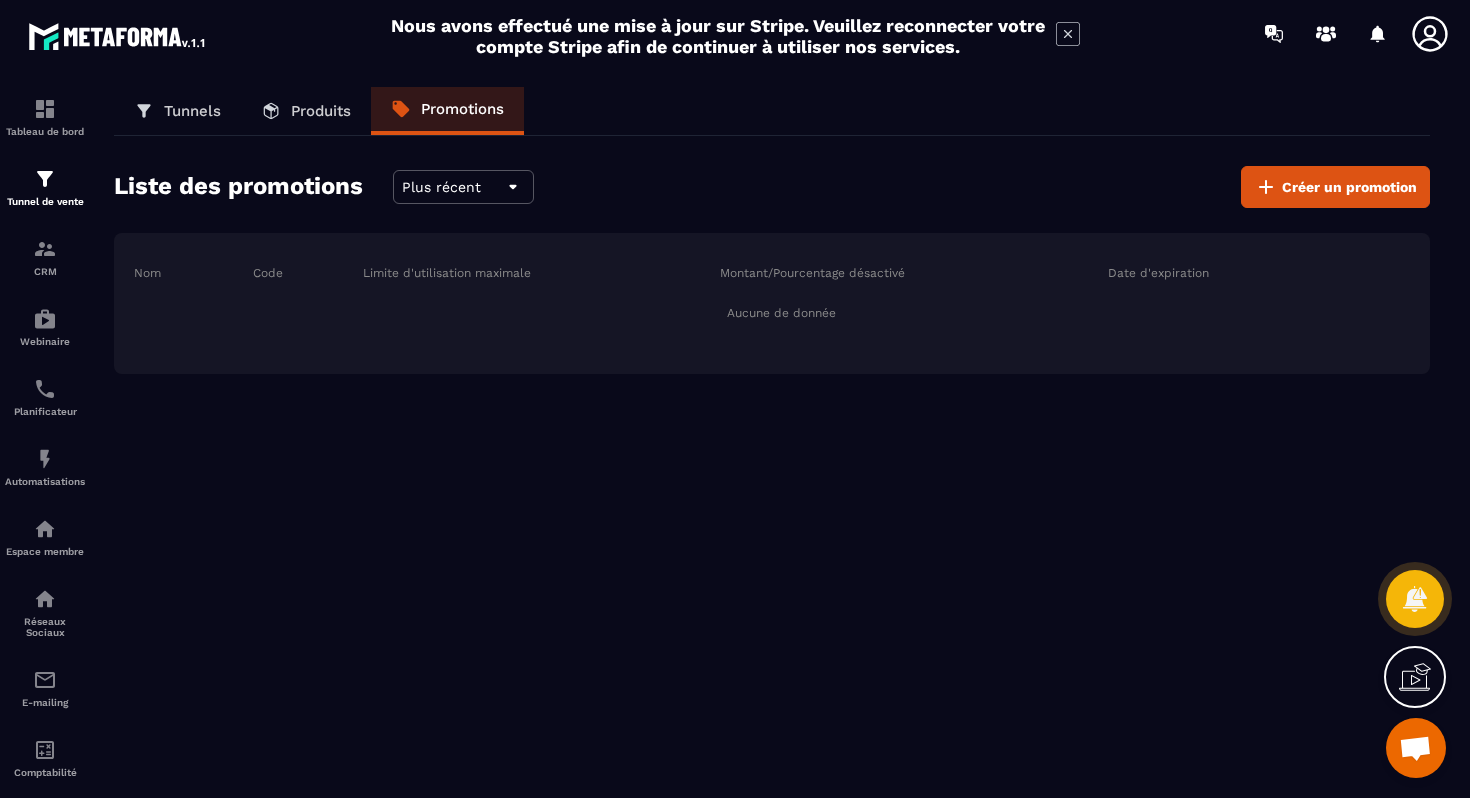 click on "Produits" at bounding box center [321, 111] 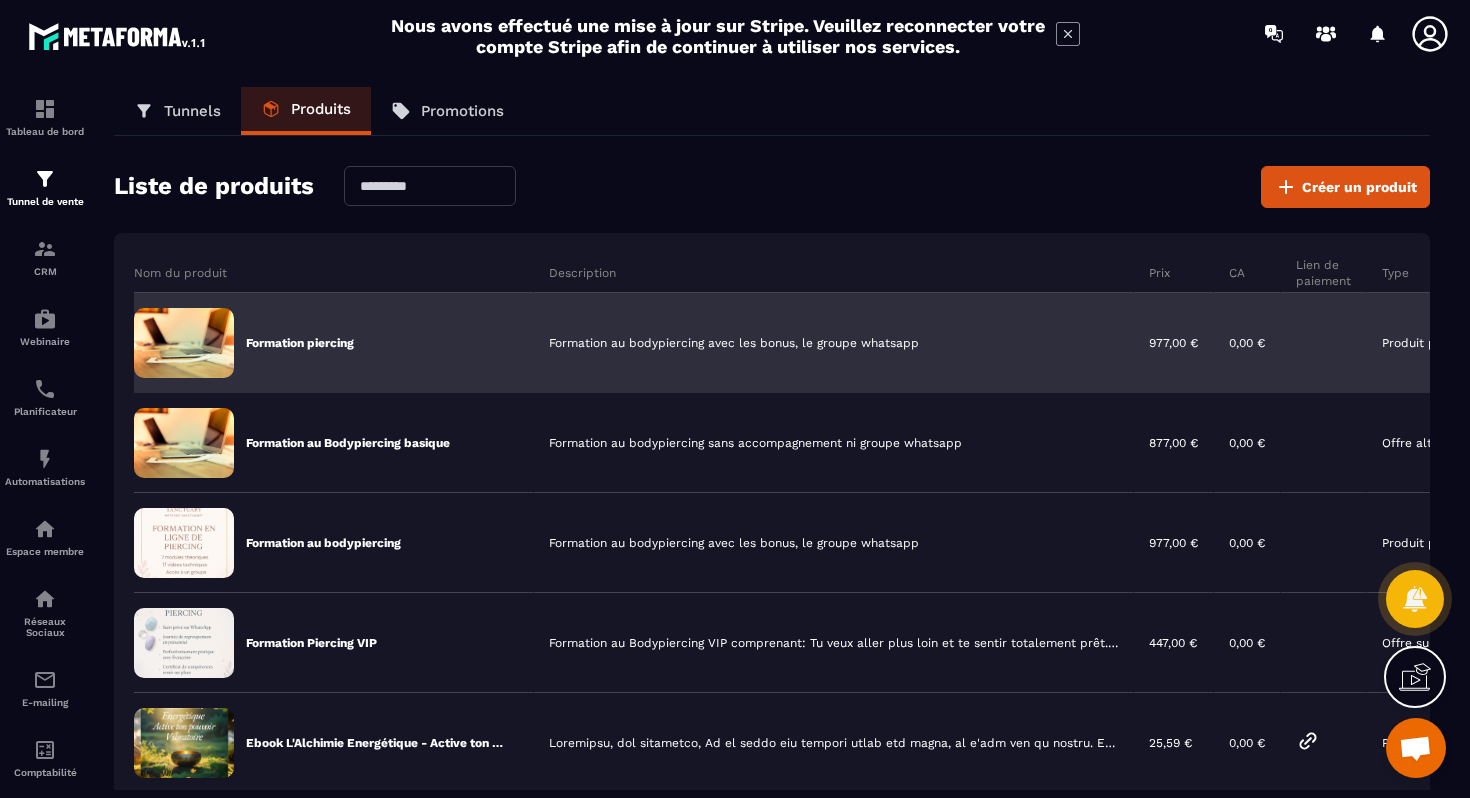 click at bounding box center [184, 343] 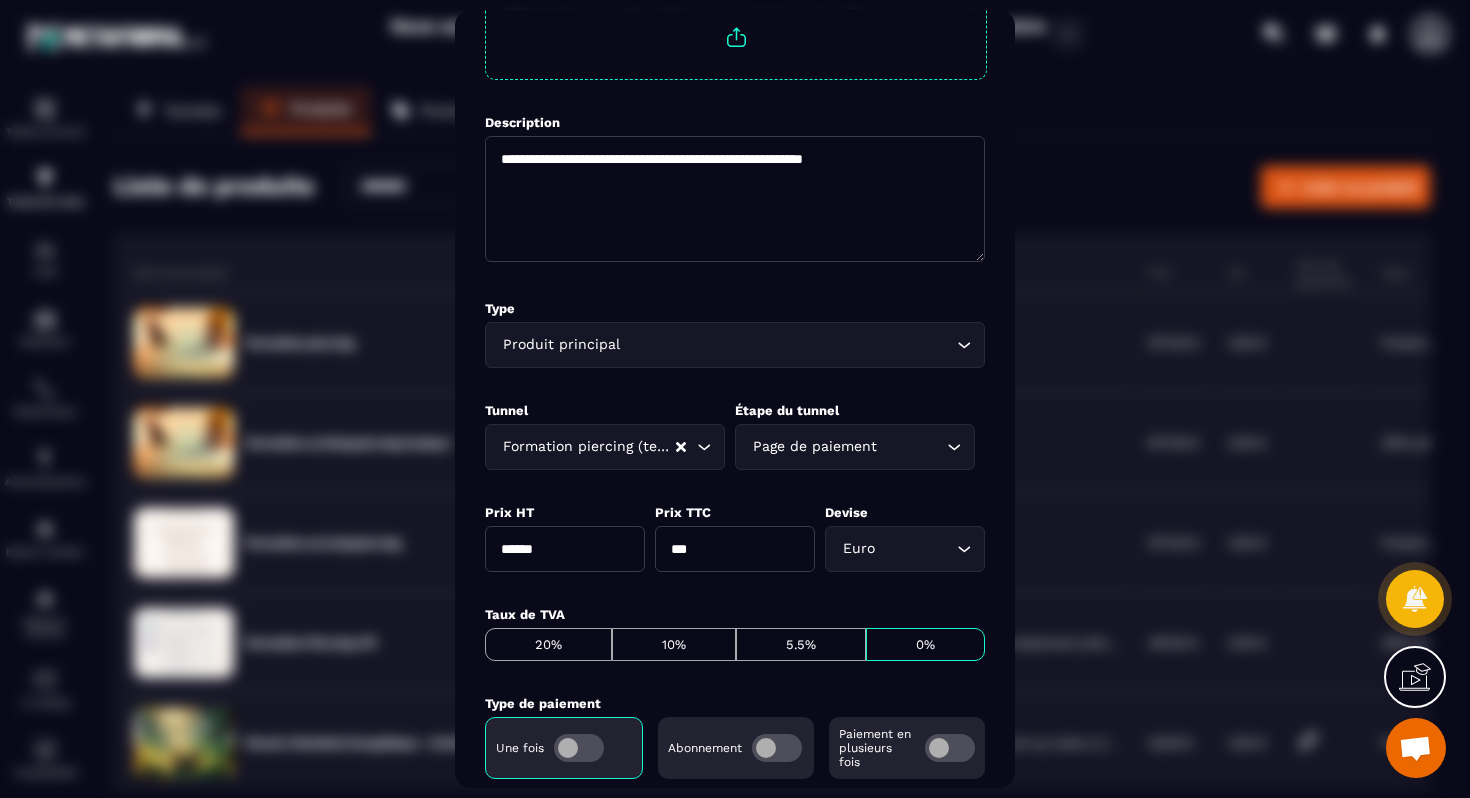 scroll, scrollTop: 0, scrollLeft: 0, axis: both 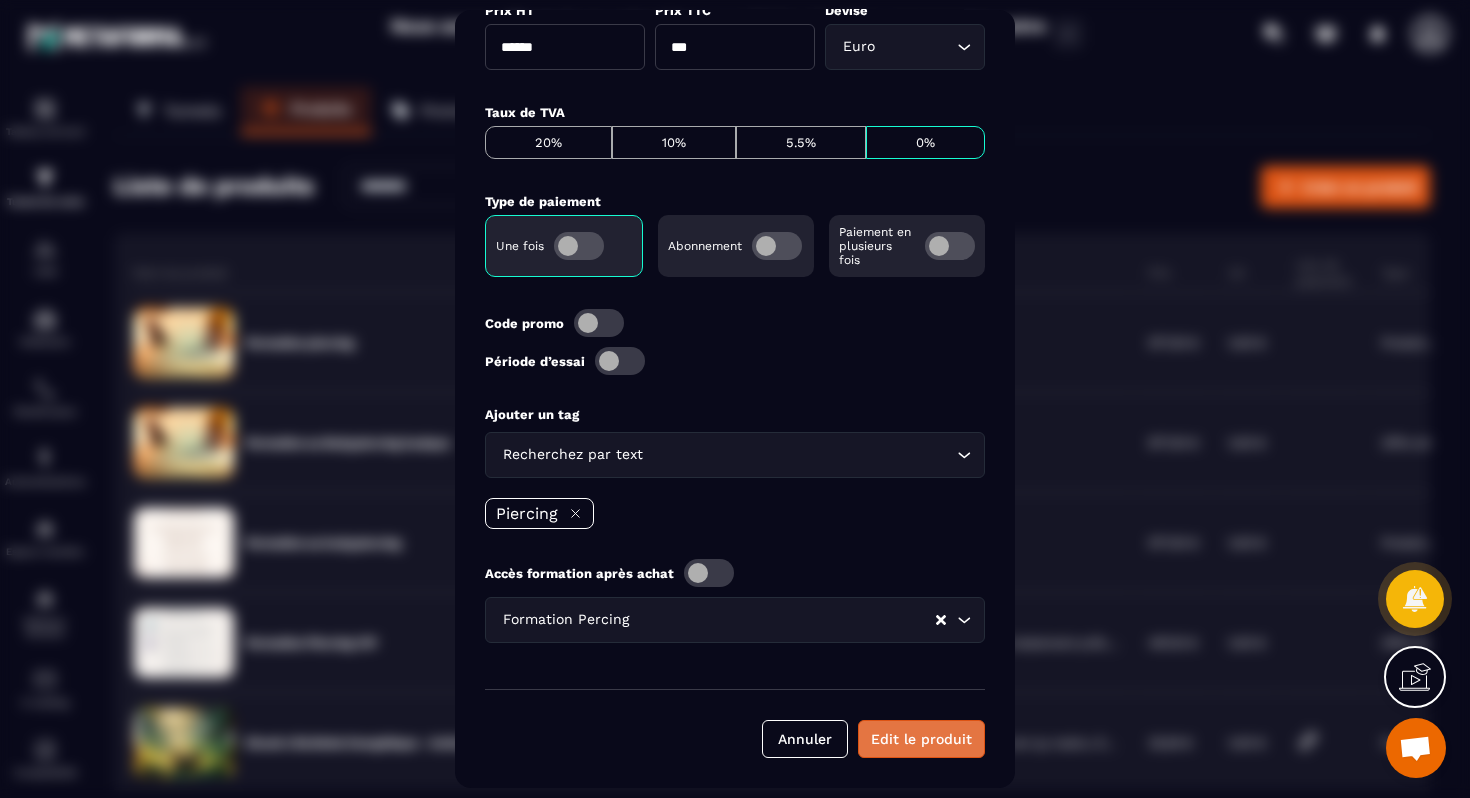 click on "Edit le produit" at bounding box center (921, 739) 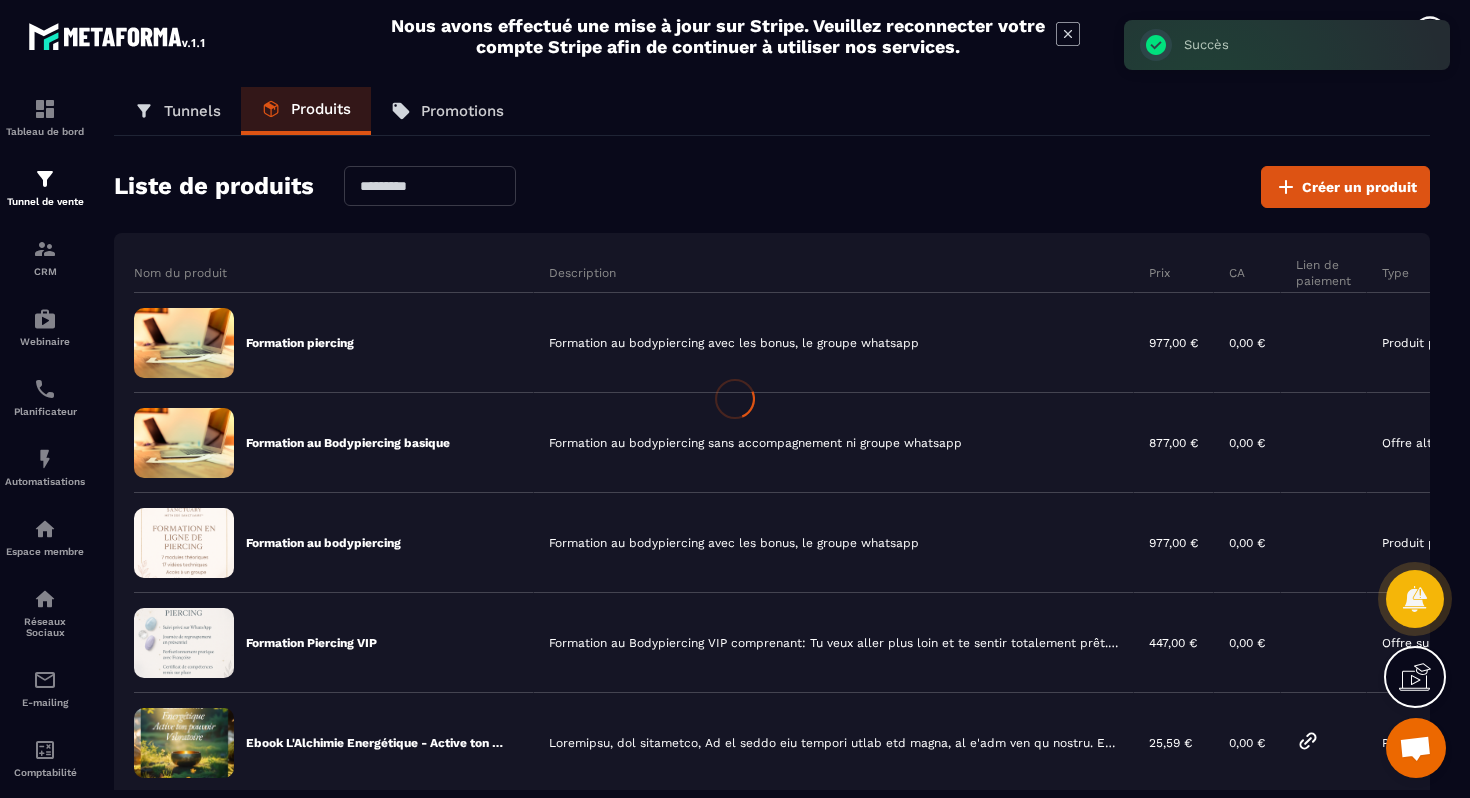 scroll, scrollTop: 764, scrollLeft: 0, axis: vertical 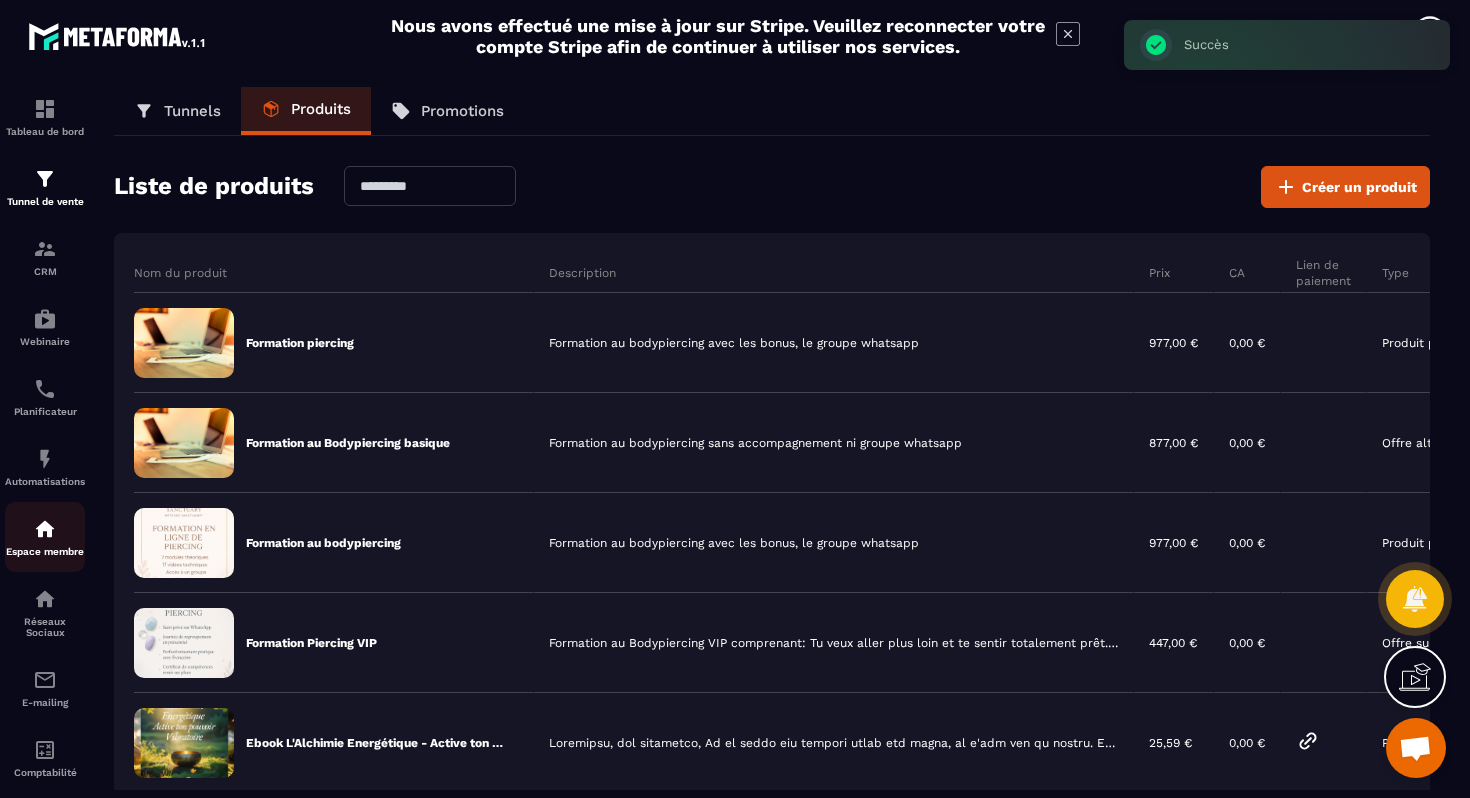 click at bounding box center (45, 529) 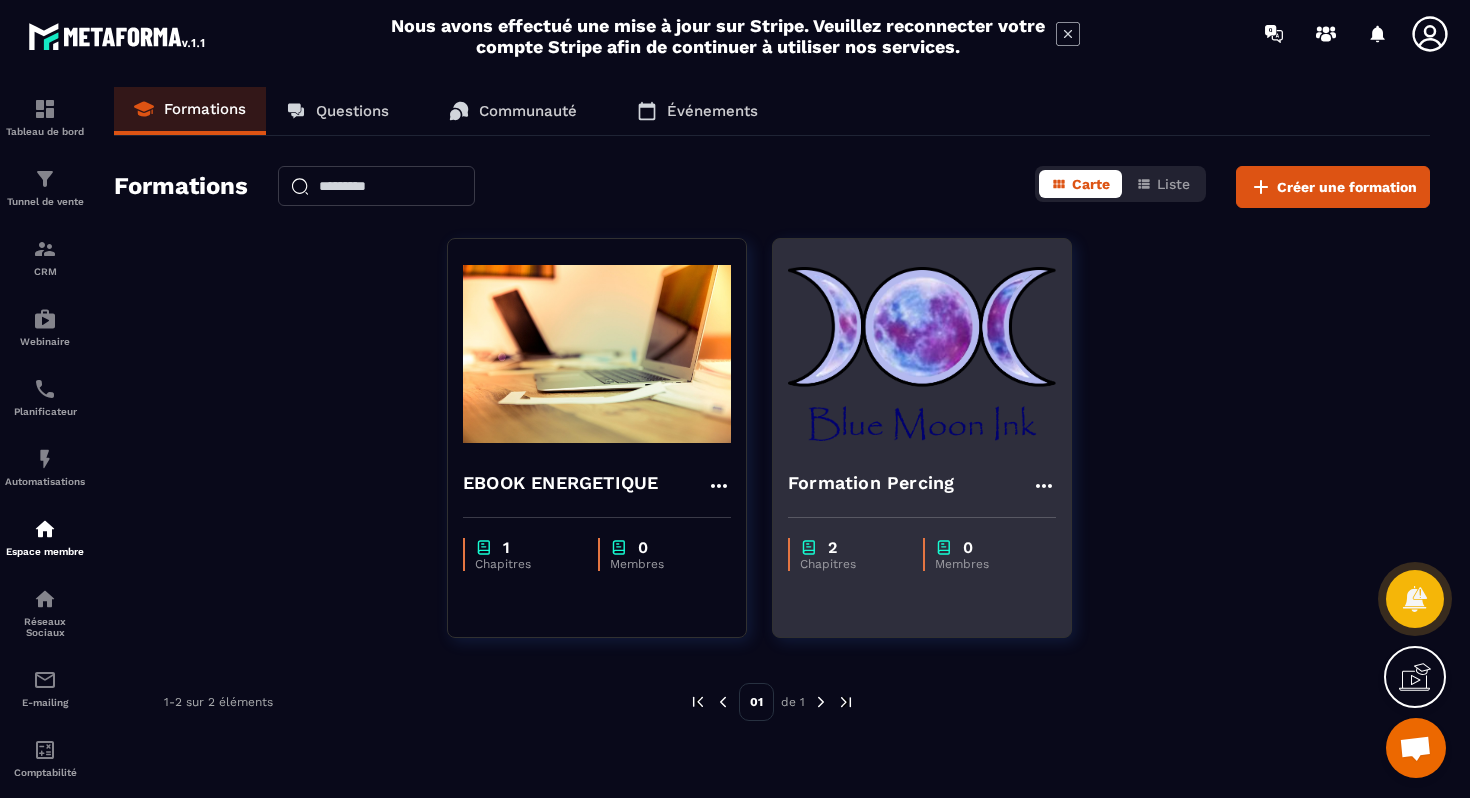 click 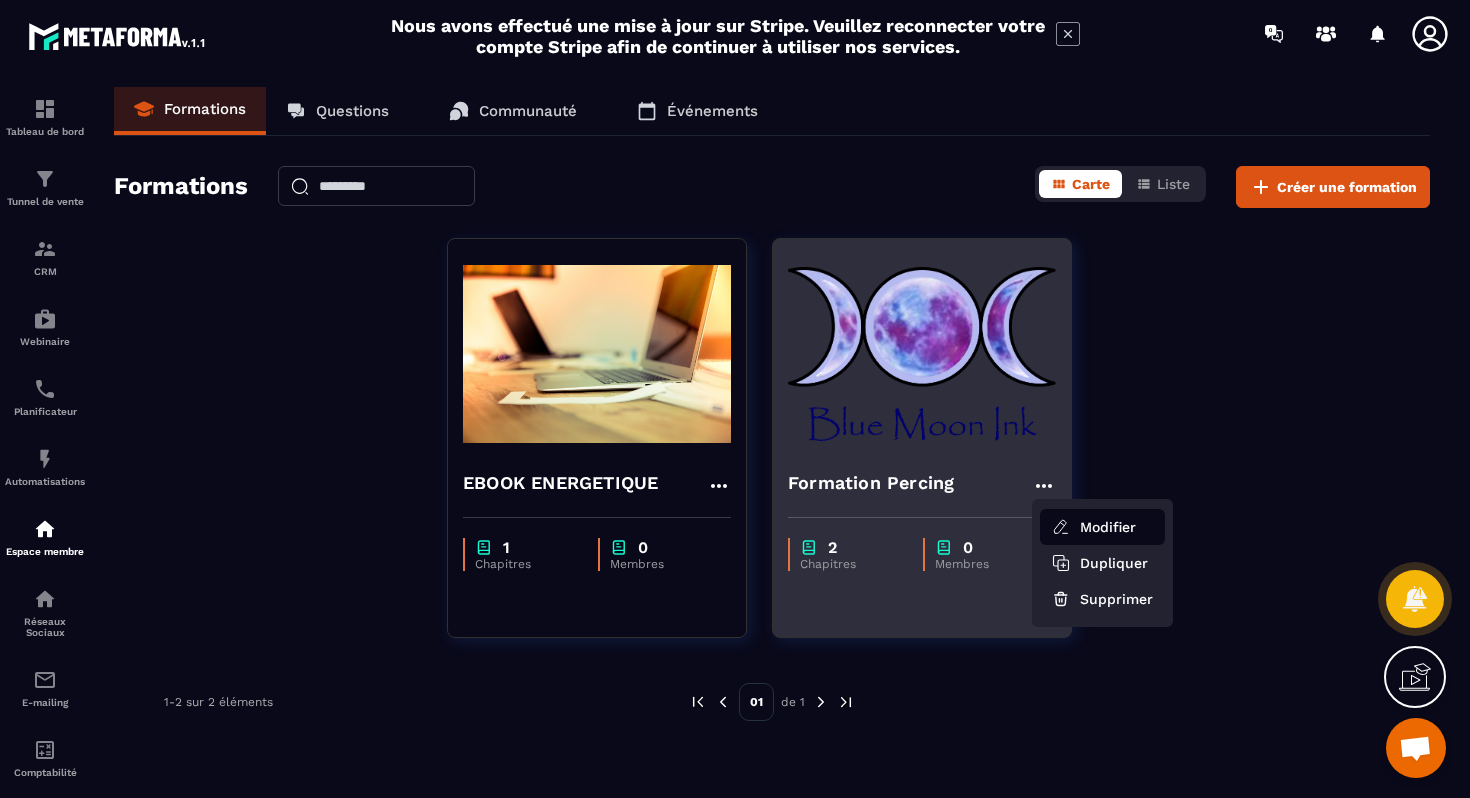 click on "Modifier" at bounding box center [1102, 527] 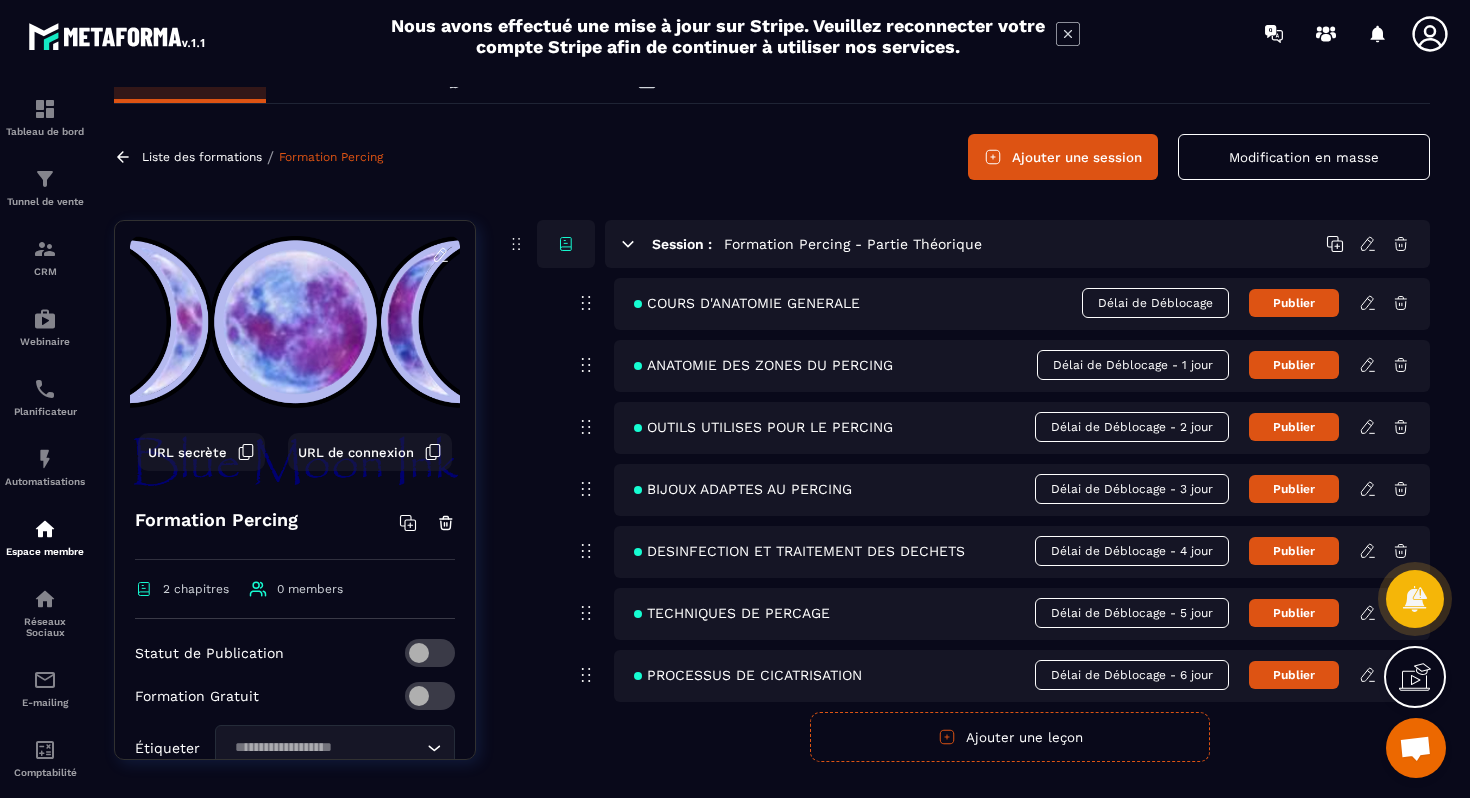 scroll, scrollTop: 143, scrollLeft: 0, axis: vertical 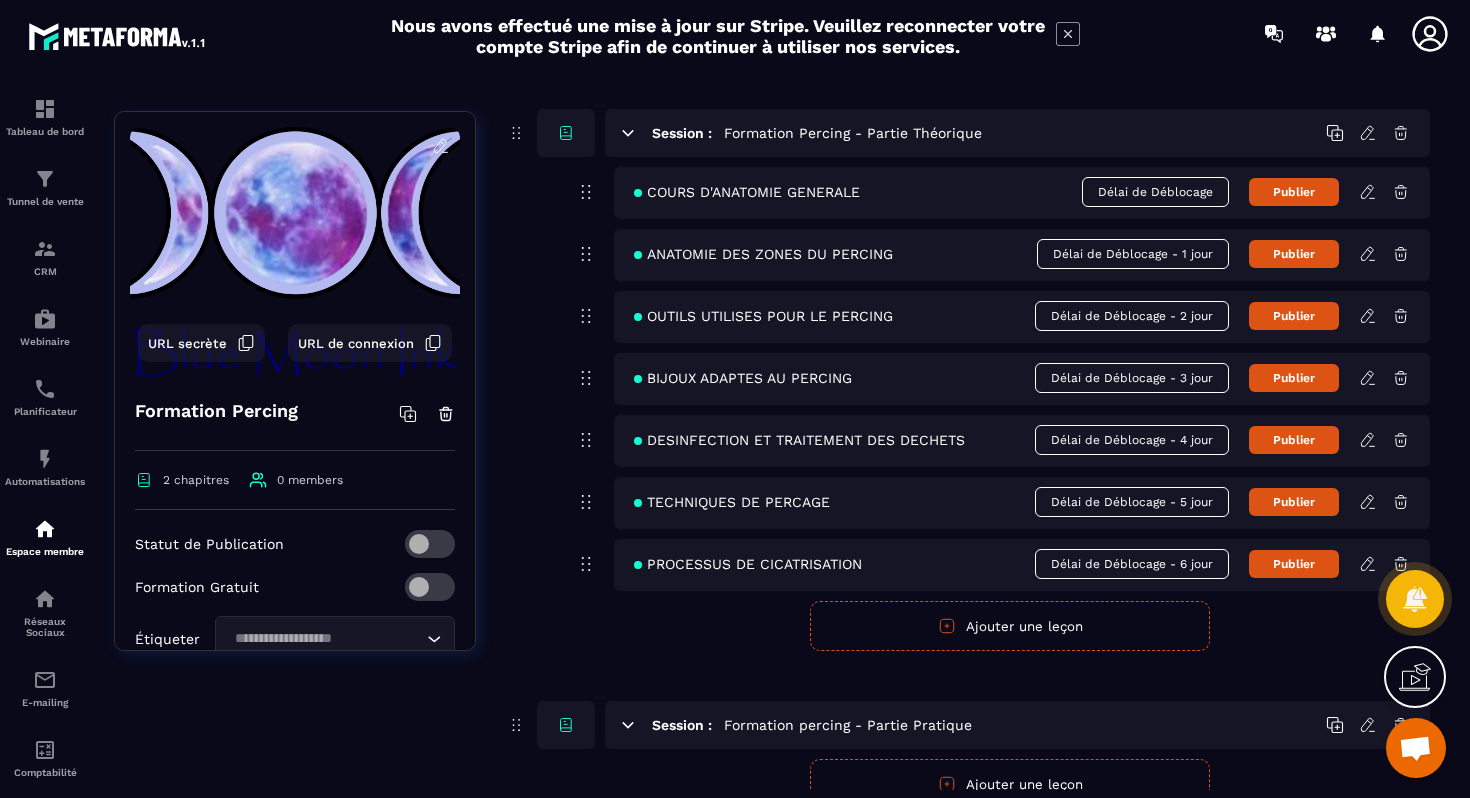 click 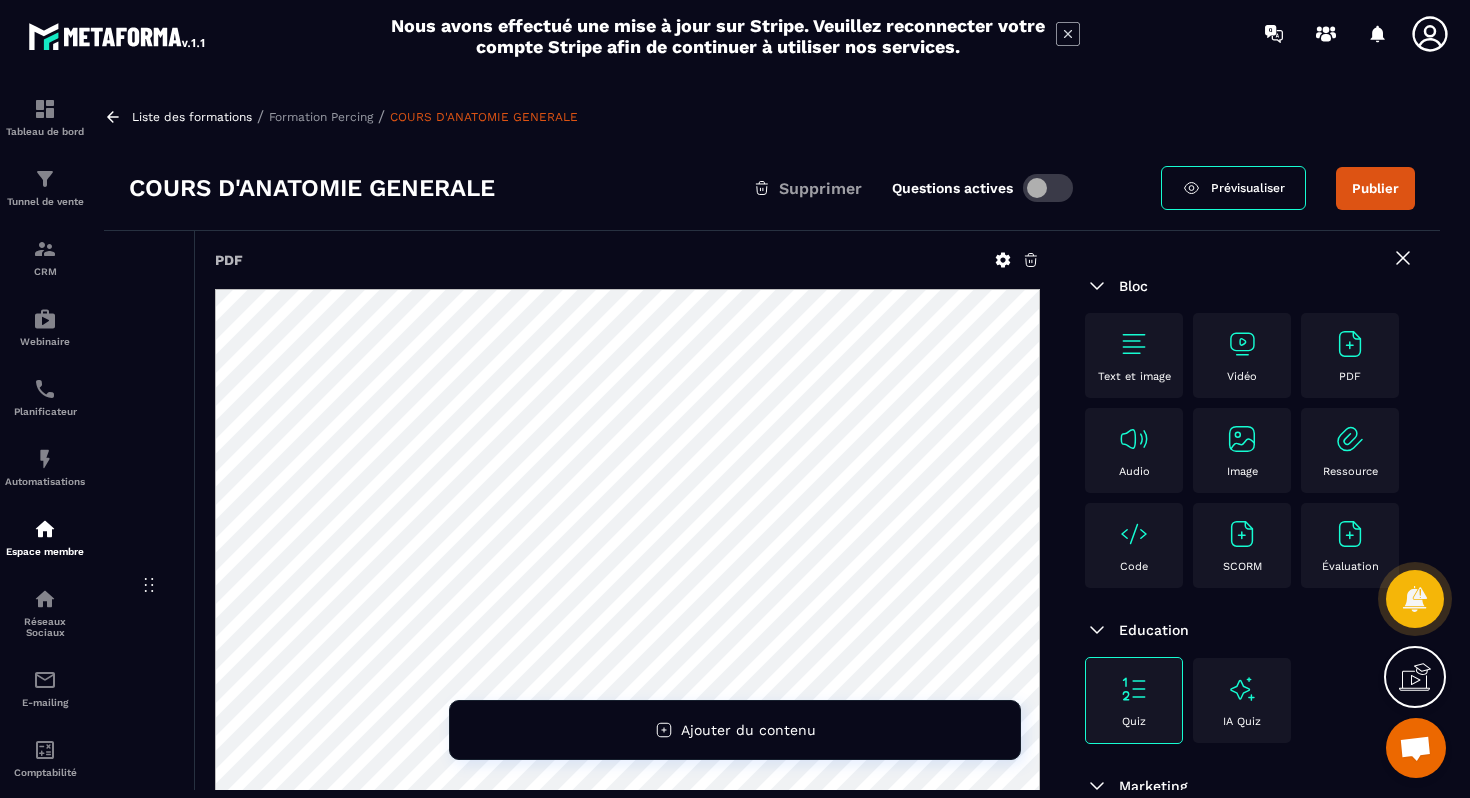 click on "Prévisualiser" at bounding box center (1248, 188) 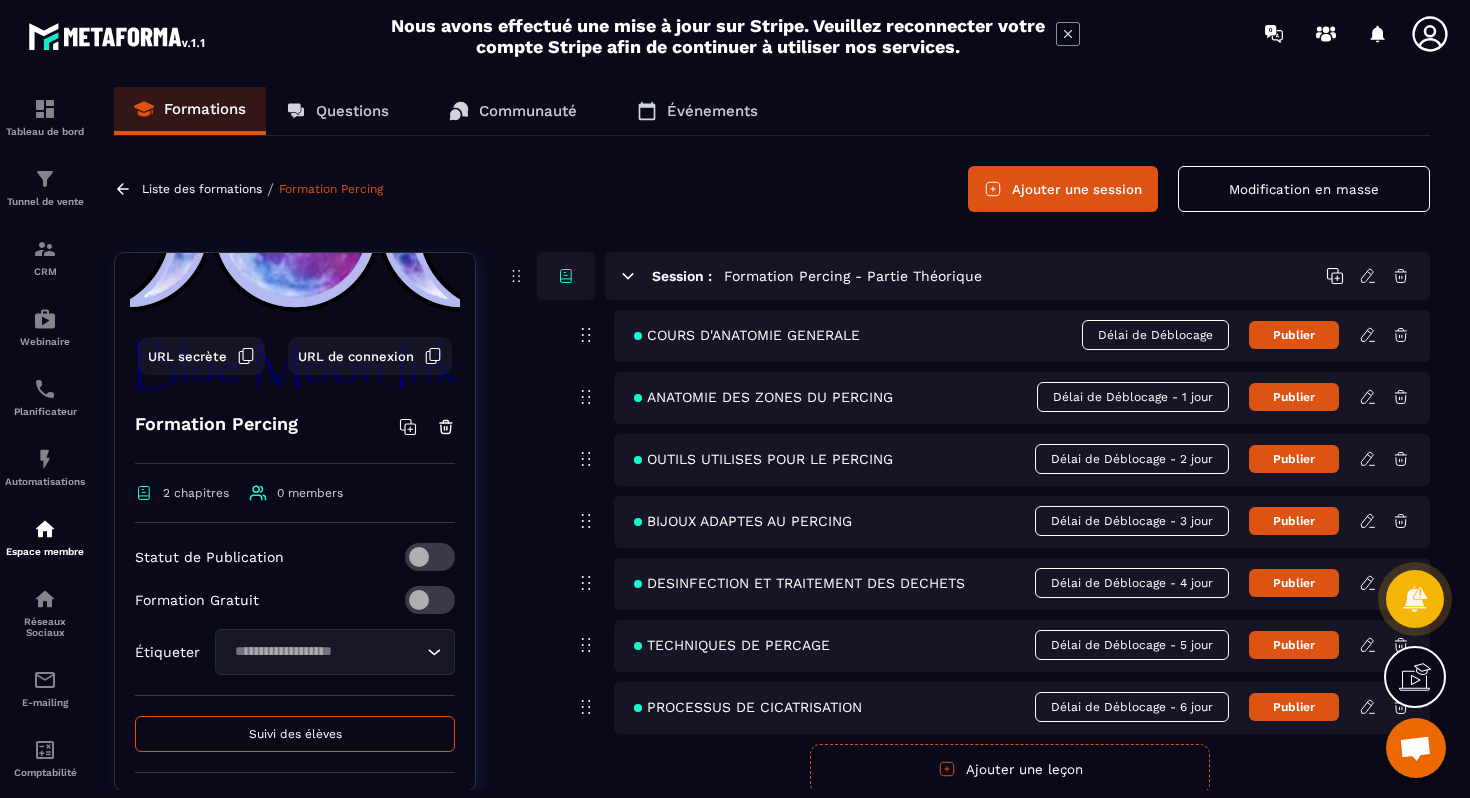 scroll, scrollTop: 158, scrollLeft: 0, axis: vertical 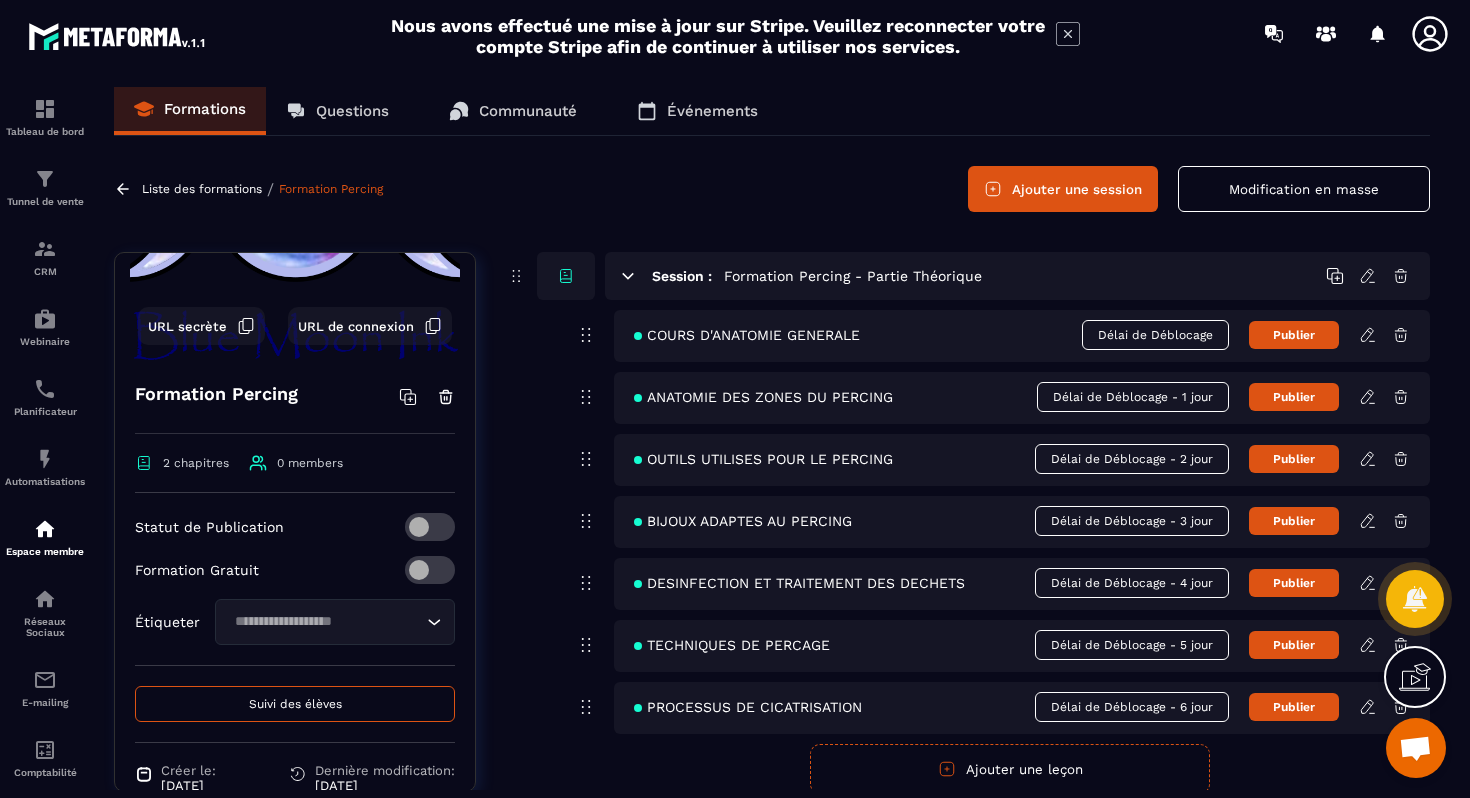 click 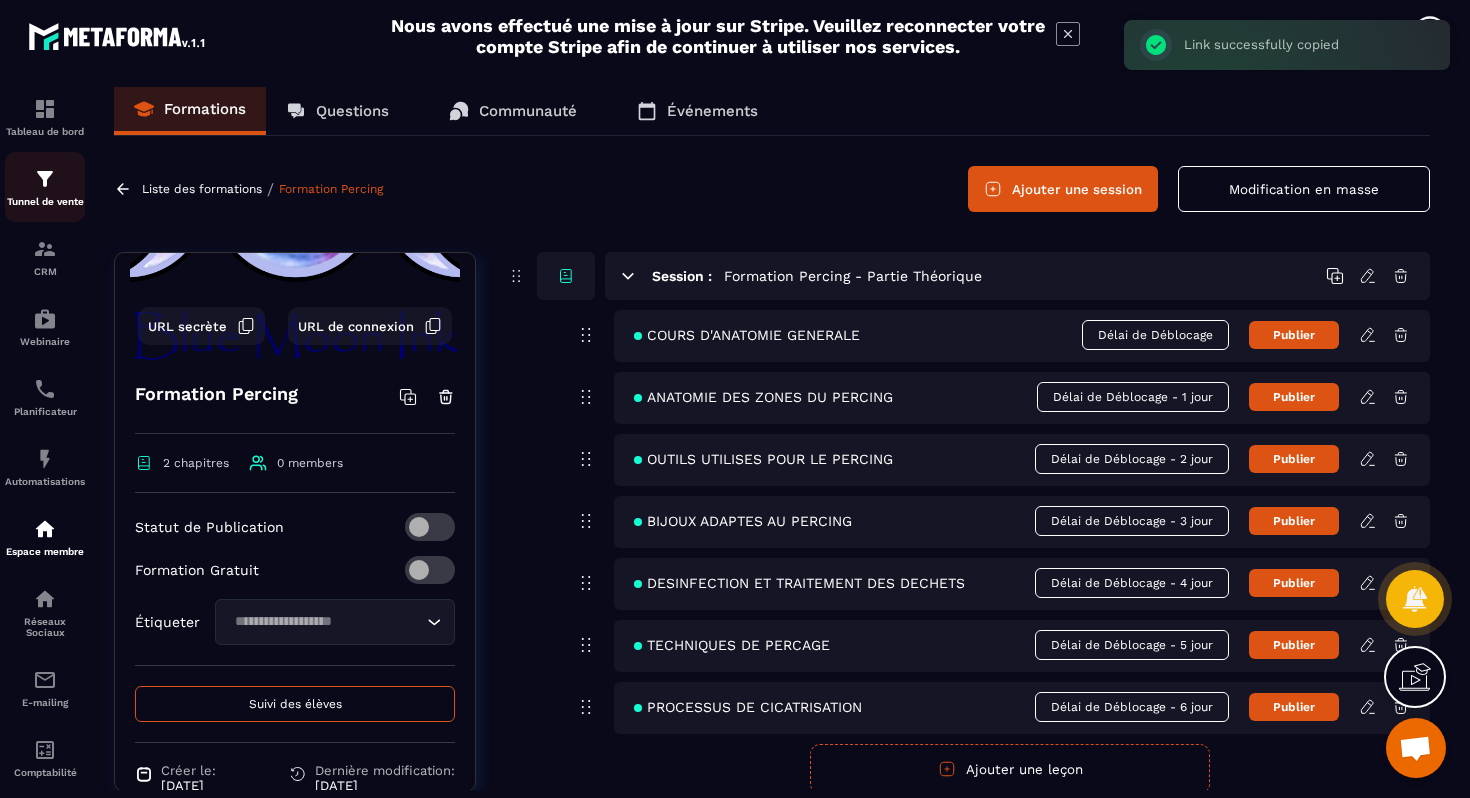 click on "Tunnel de vente" at bounding box center (45, 201) 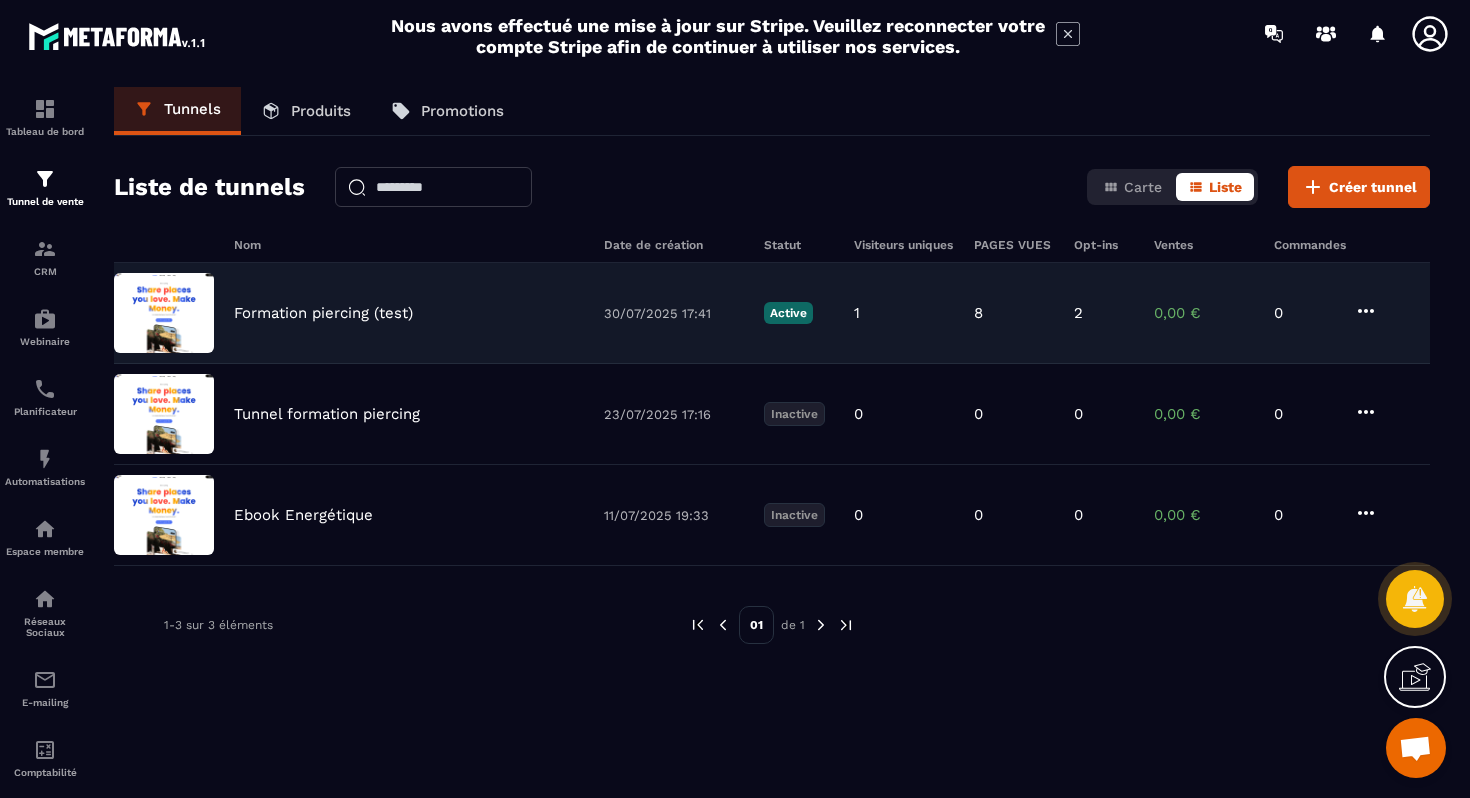 click on "Formation piercing (test)" at bounding box center (323, 313) 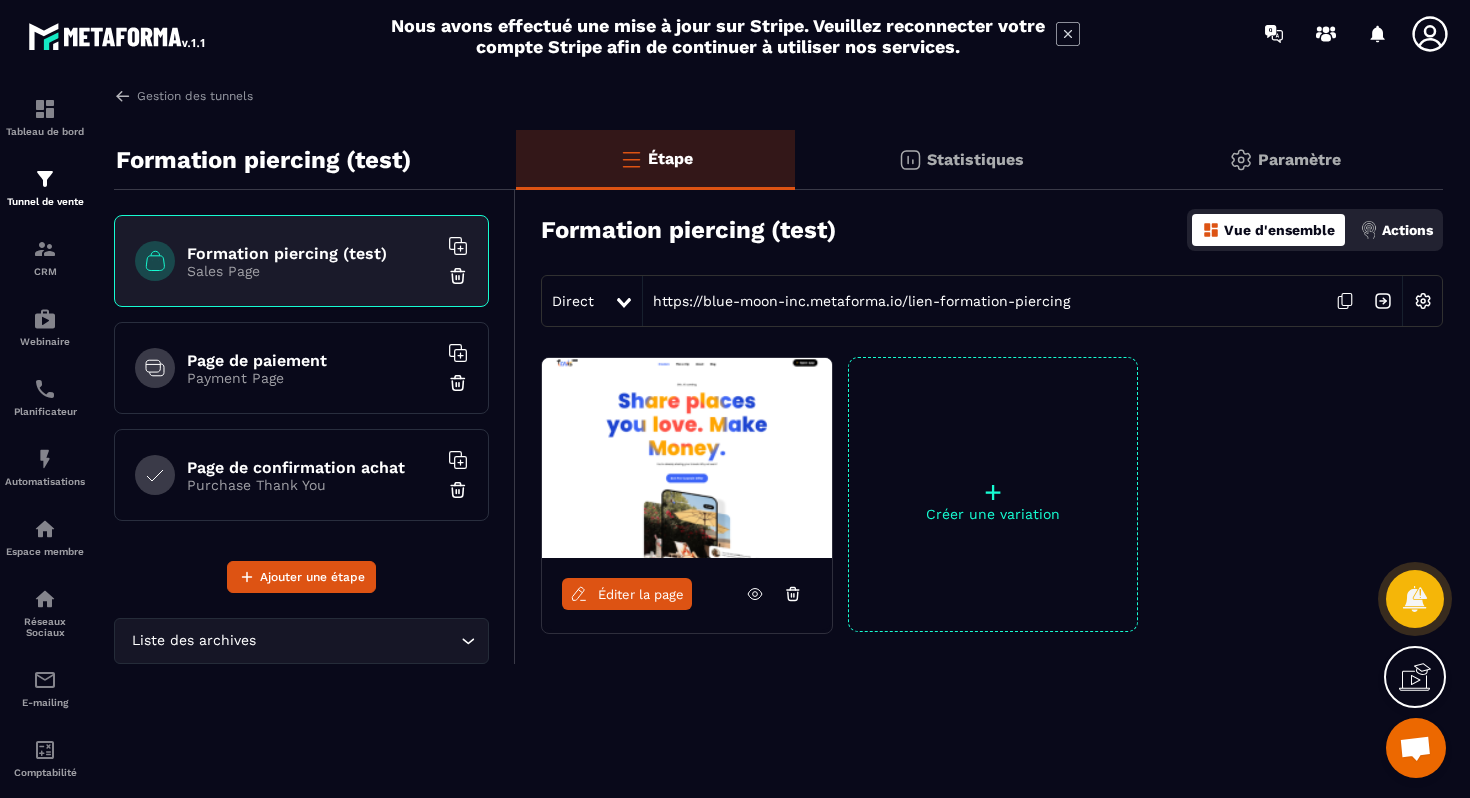 click on "Paramètre" at bounding box center (1299, 159) 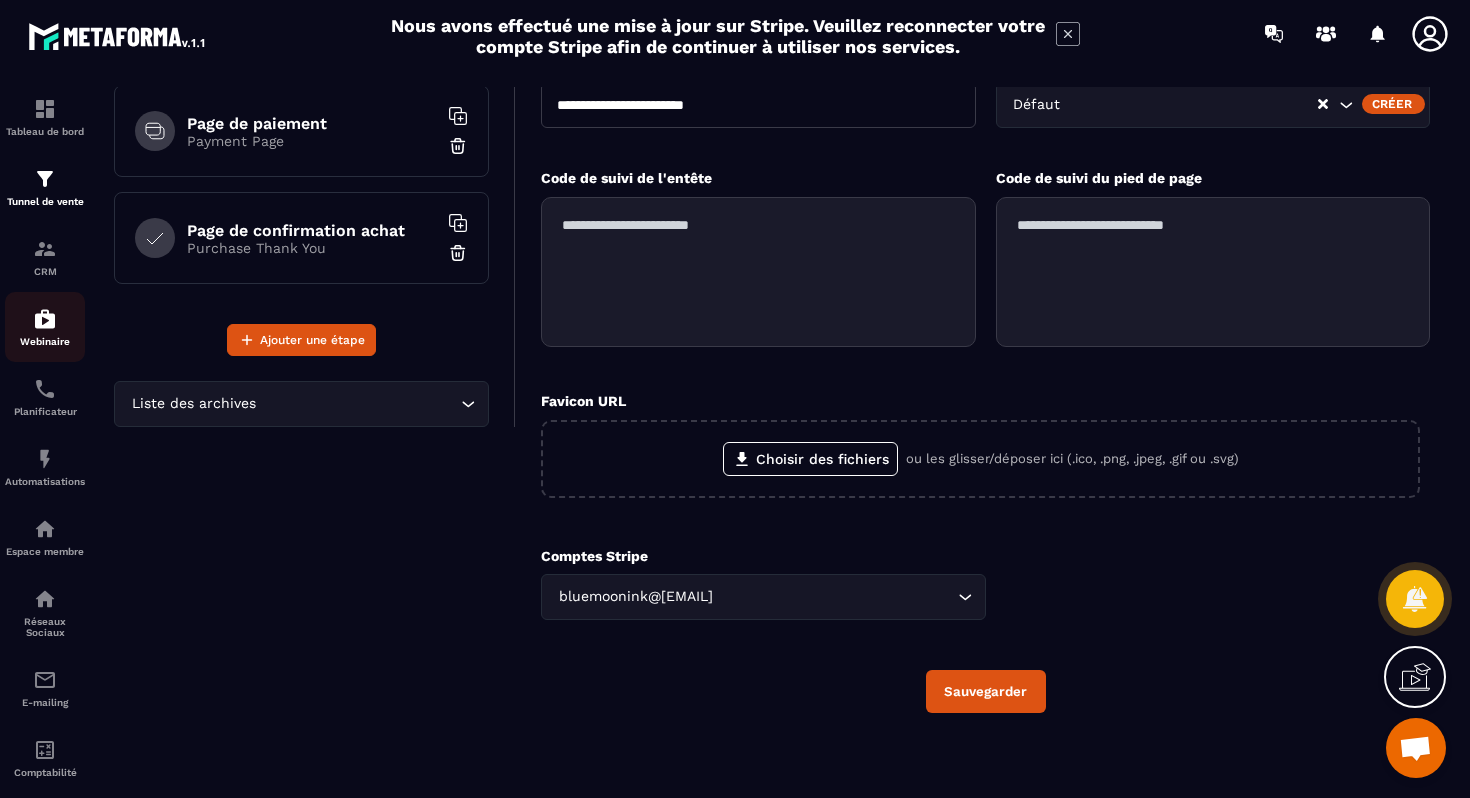 scroll, scrollTop: 228, scrollLeft: 0, axis: vertical 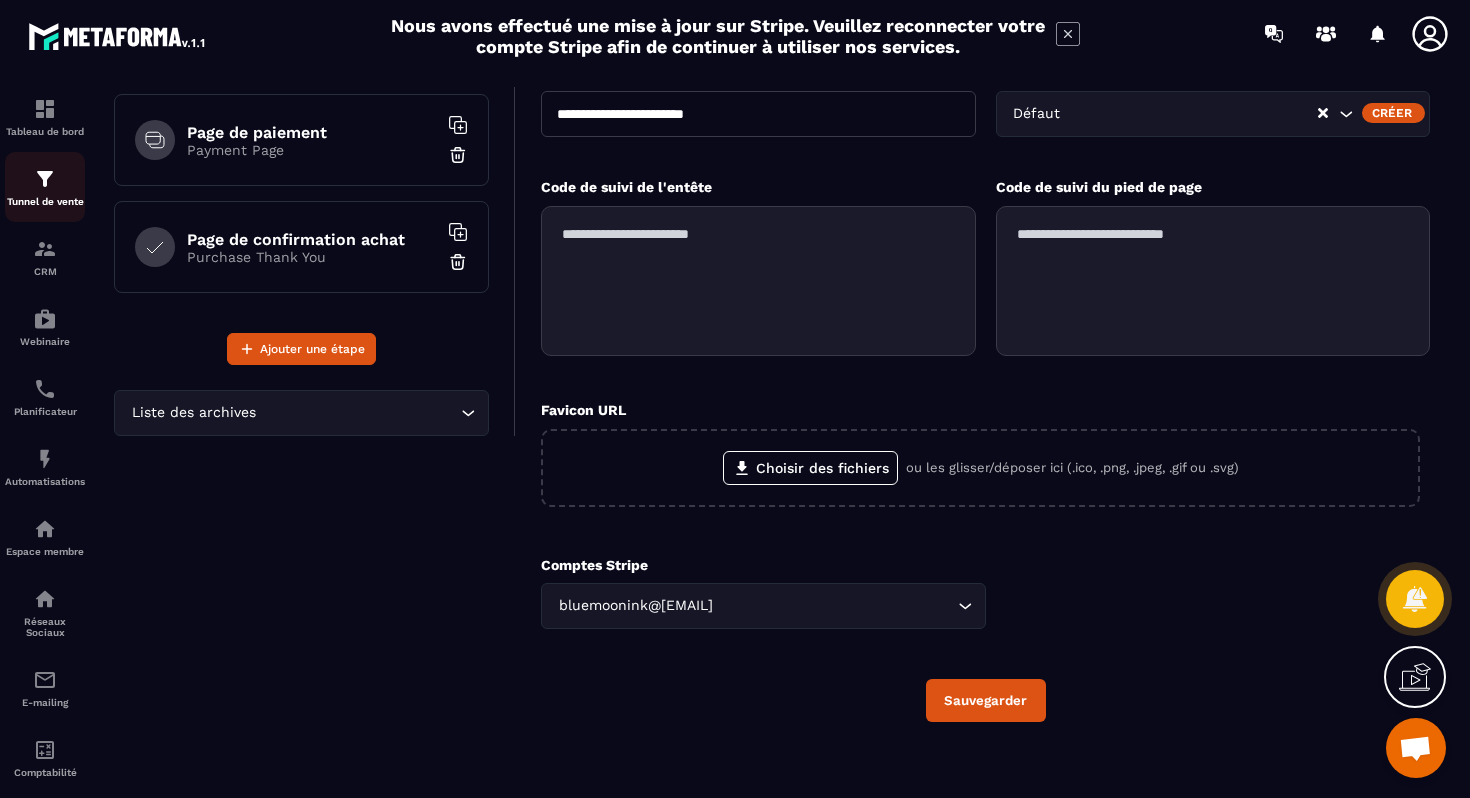 click on "Tunnel de vente" at bounding box center (45, 187) 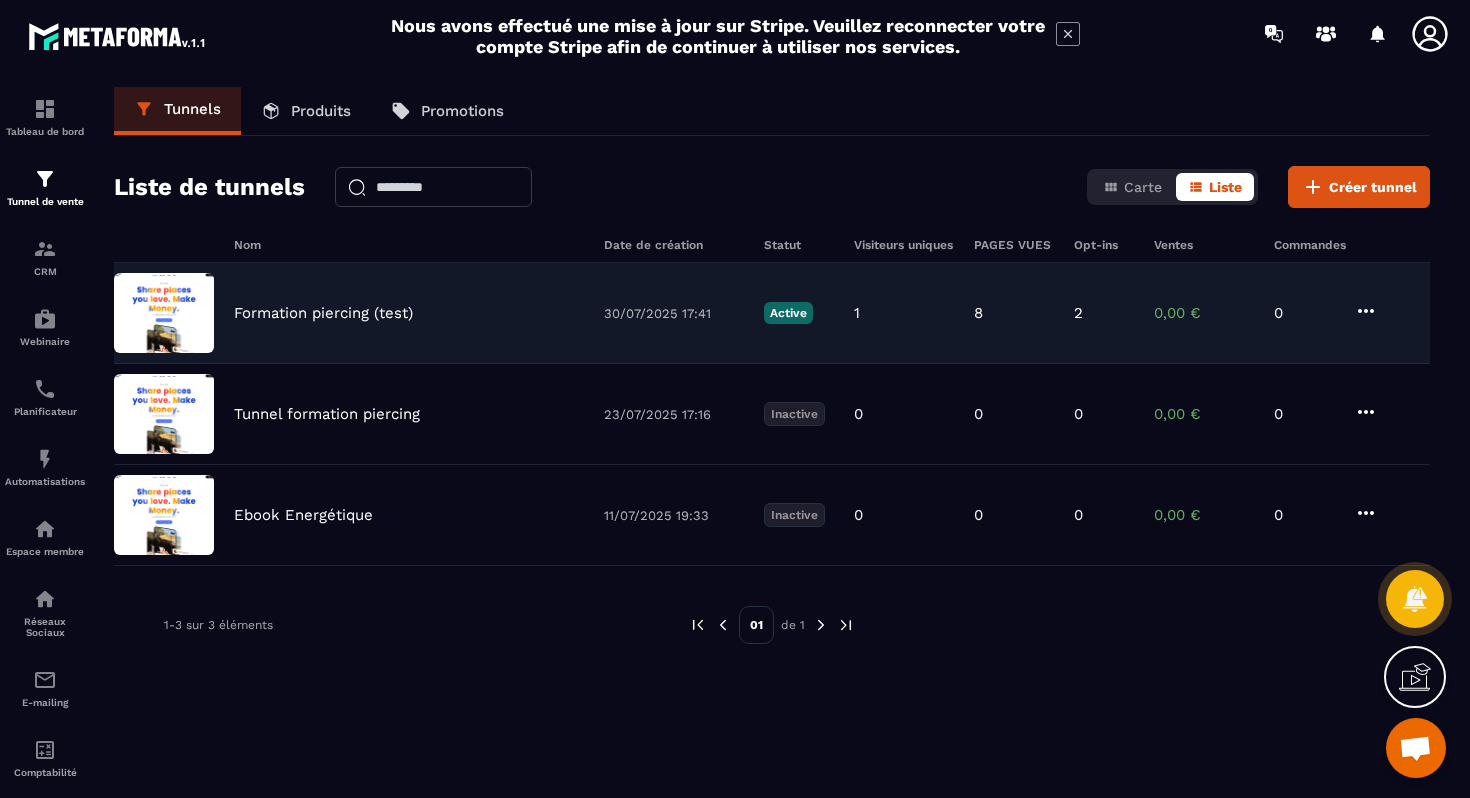 click on "Formation piercing (test)" at bounding box center (323, 313) 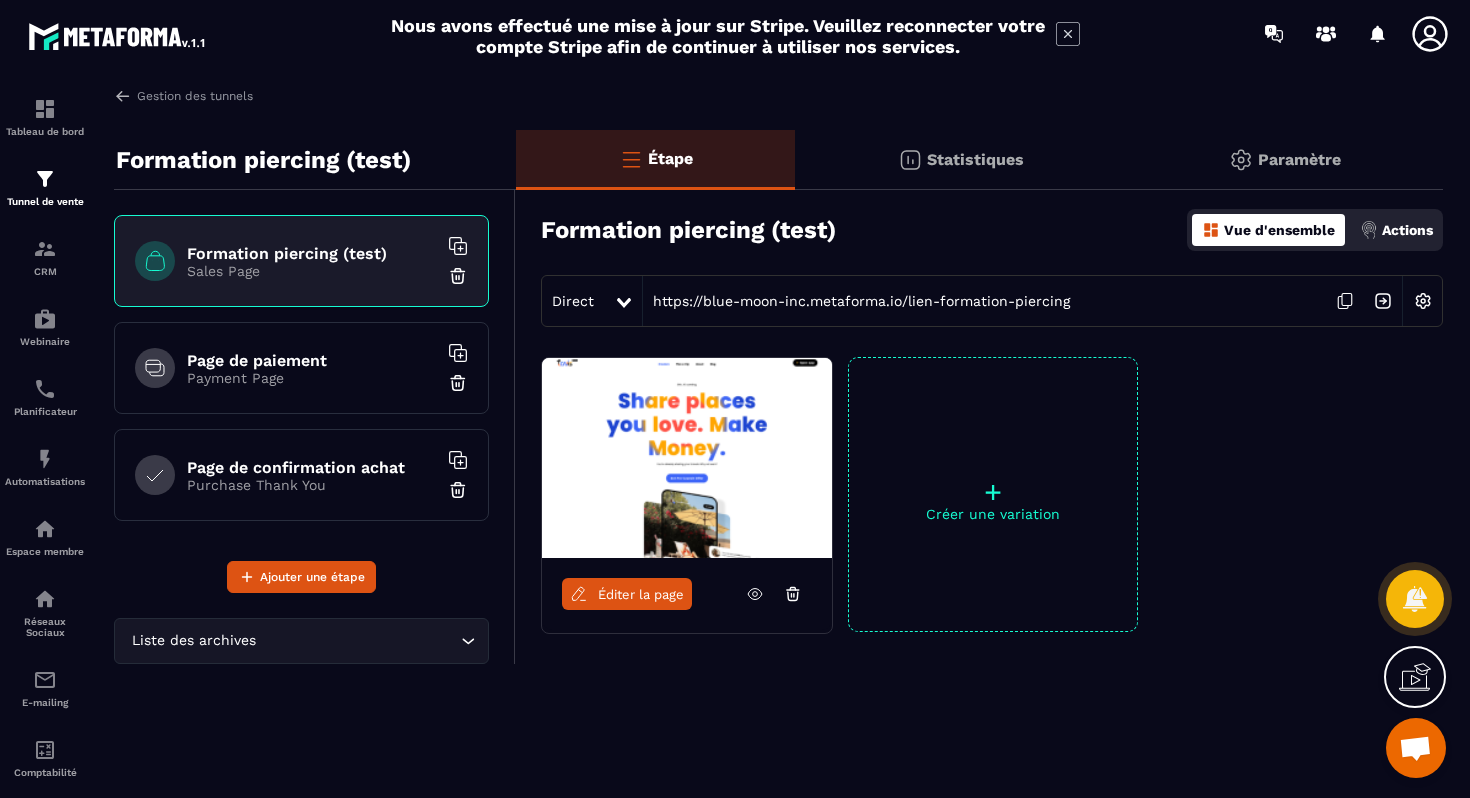 click on "Éditer la page" at bounding box center [627, 594] 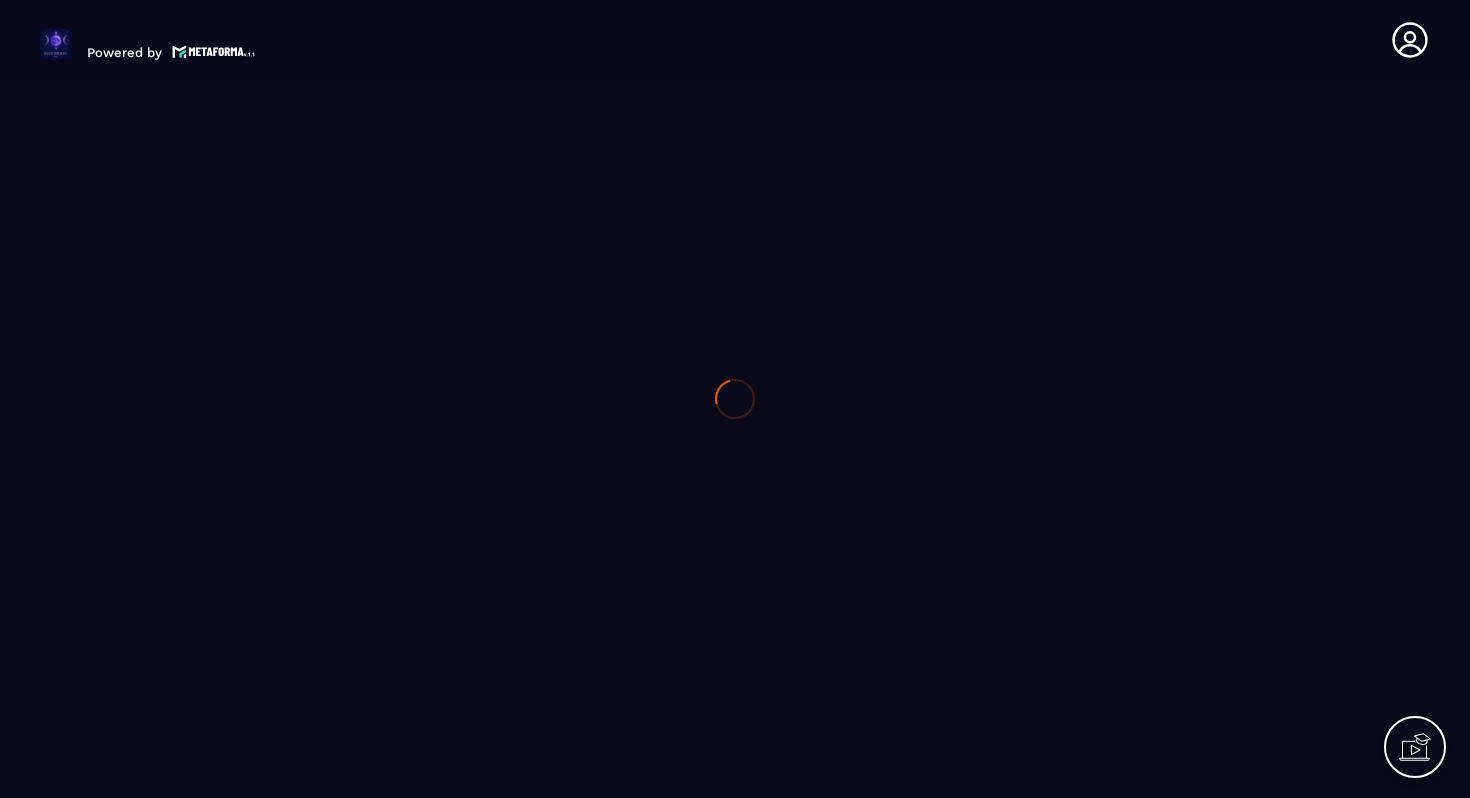 scroll, scrollTop: 0, scrollLeft: 0, axis: both 